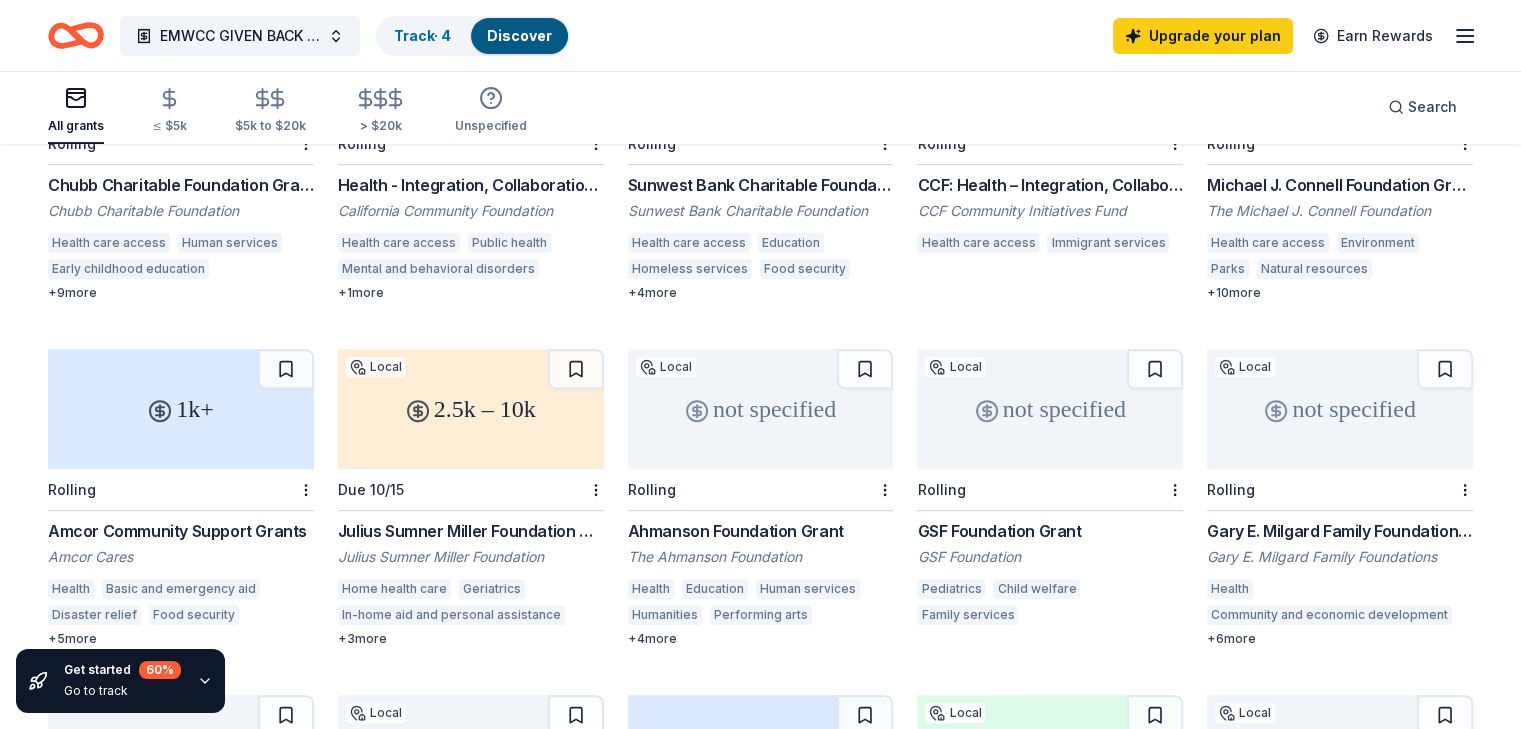 scroll, scrollTop: 676, scrollLeft: 0, axis: vertical 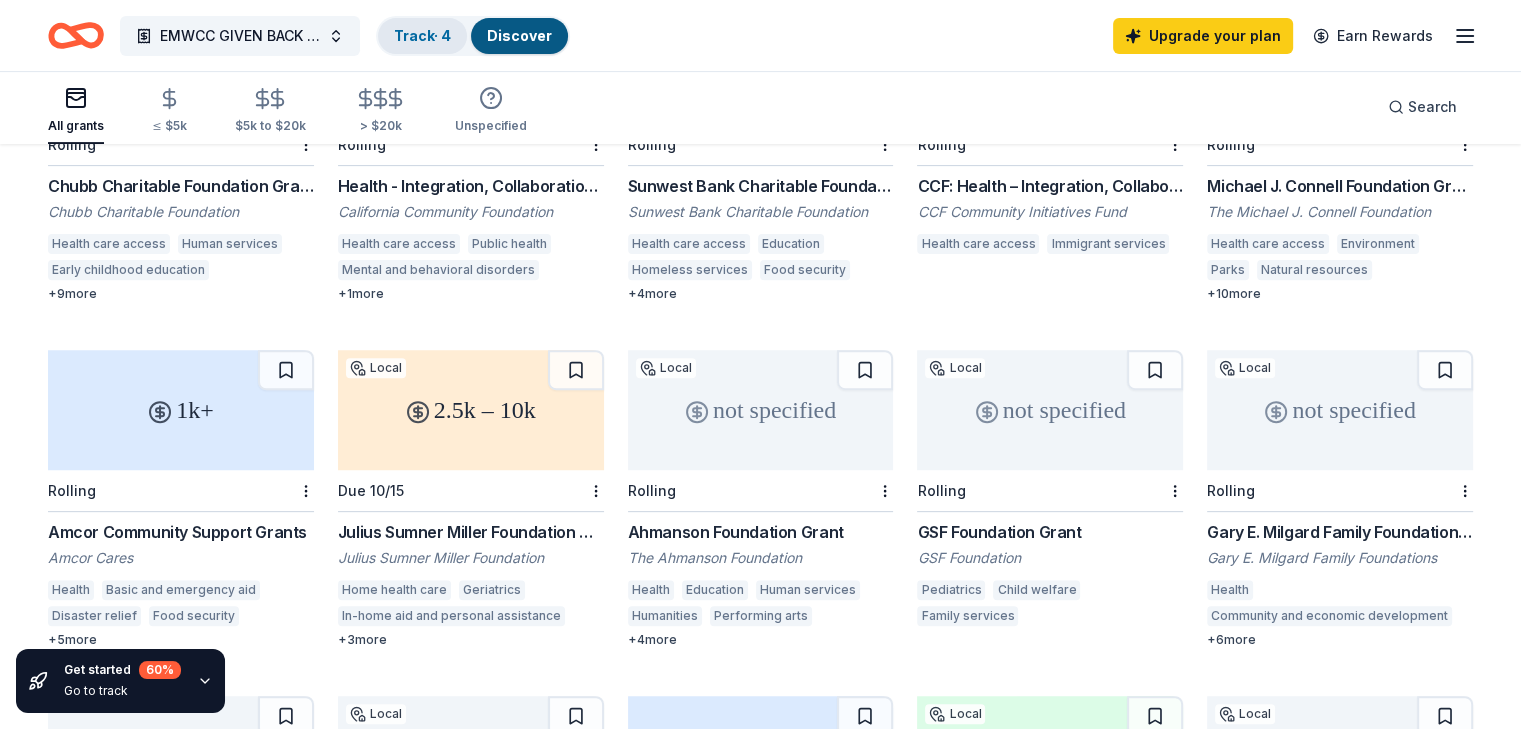 click on "Track  · 4" at bounding box center [422, 36] 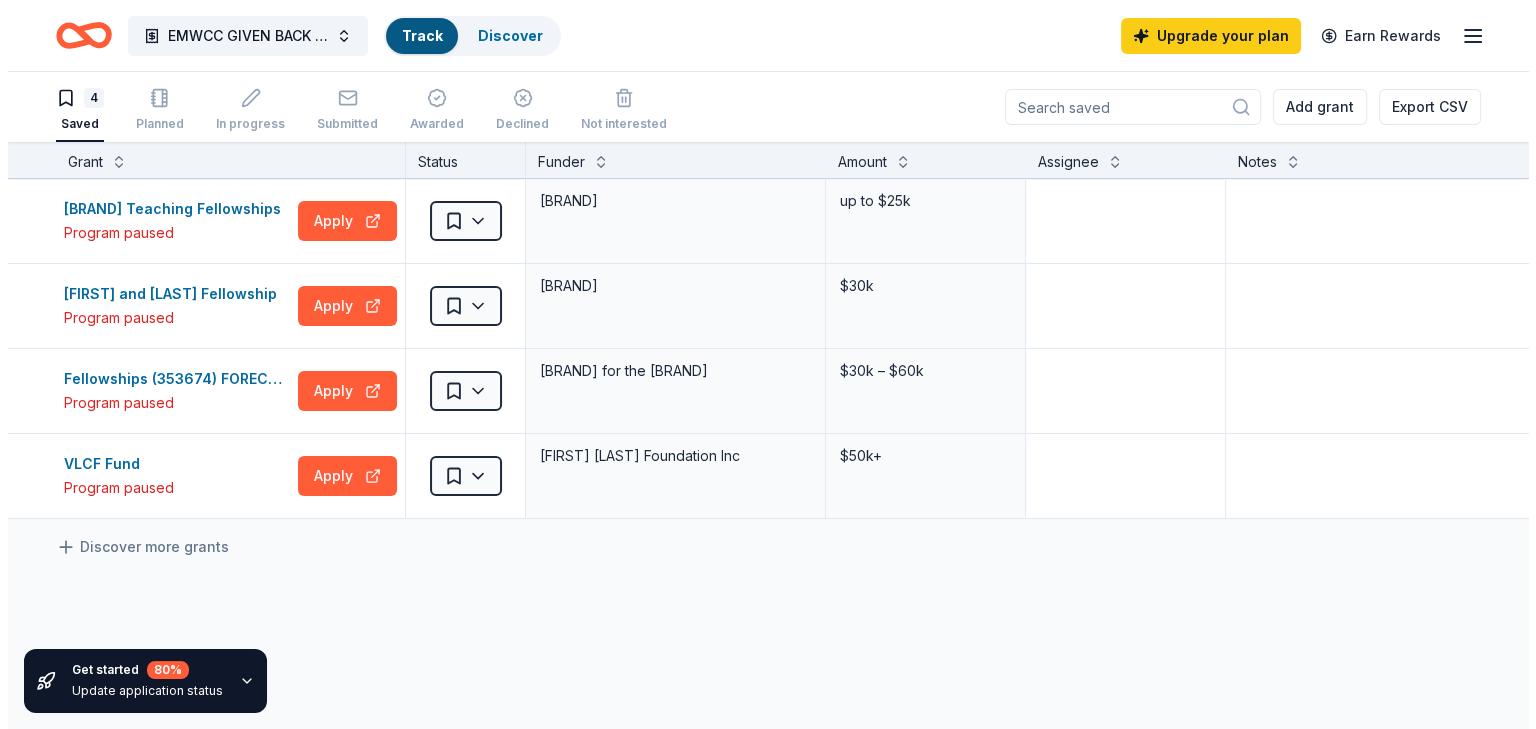 scroll, scrollTop: 0, scrollLeft: 0, axis: both 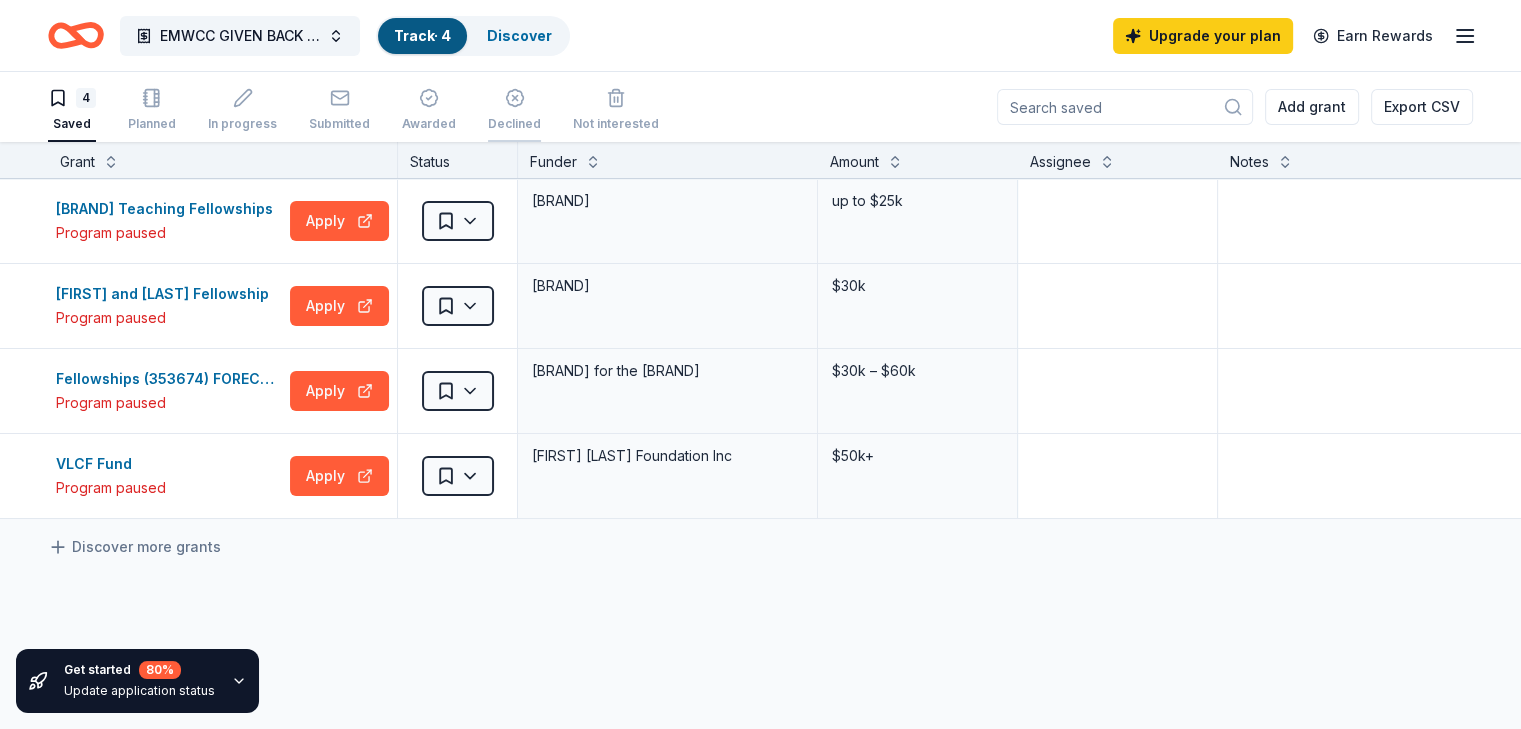 click 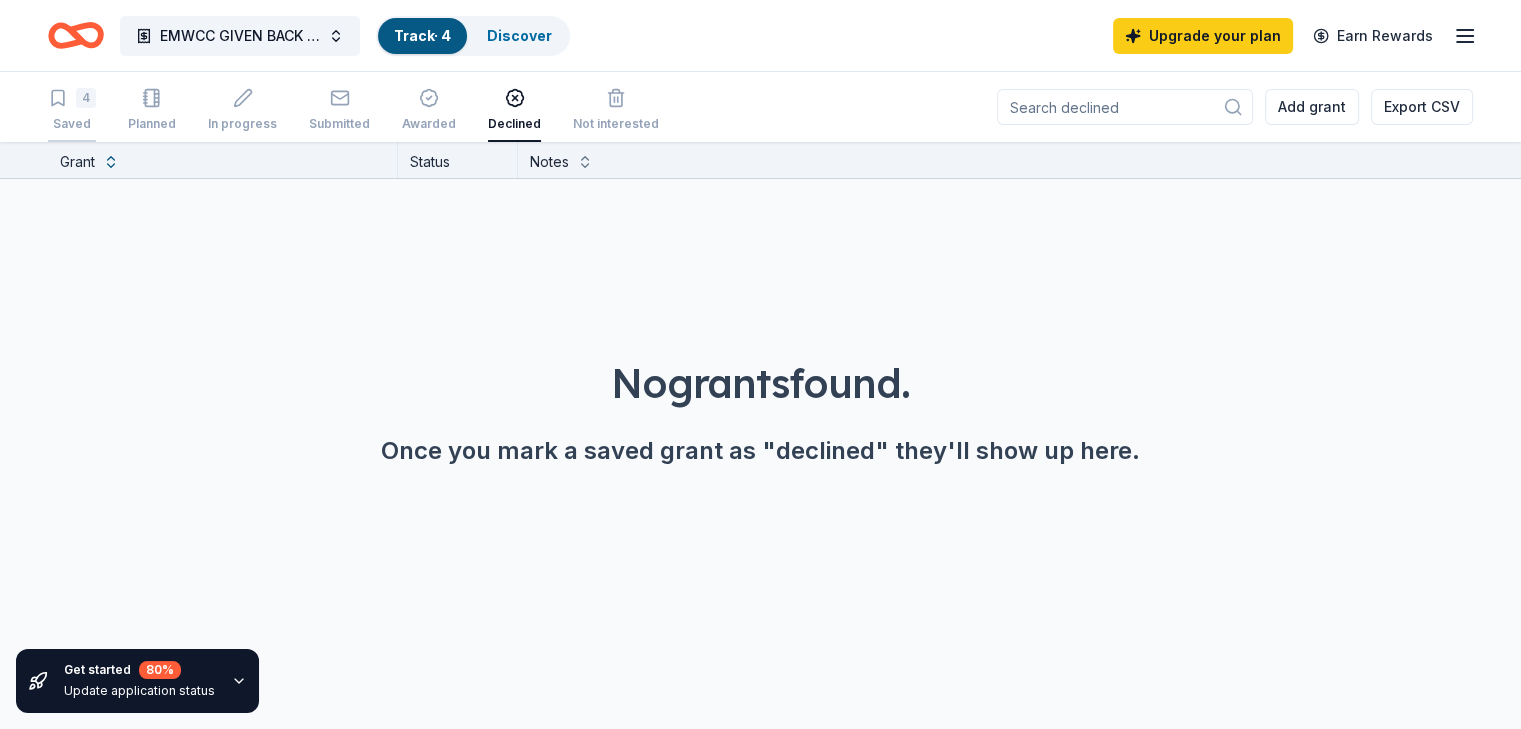 click on "Saved" at bounding box center [72, 124] 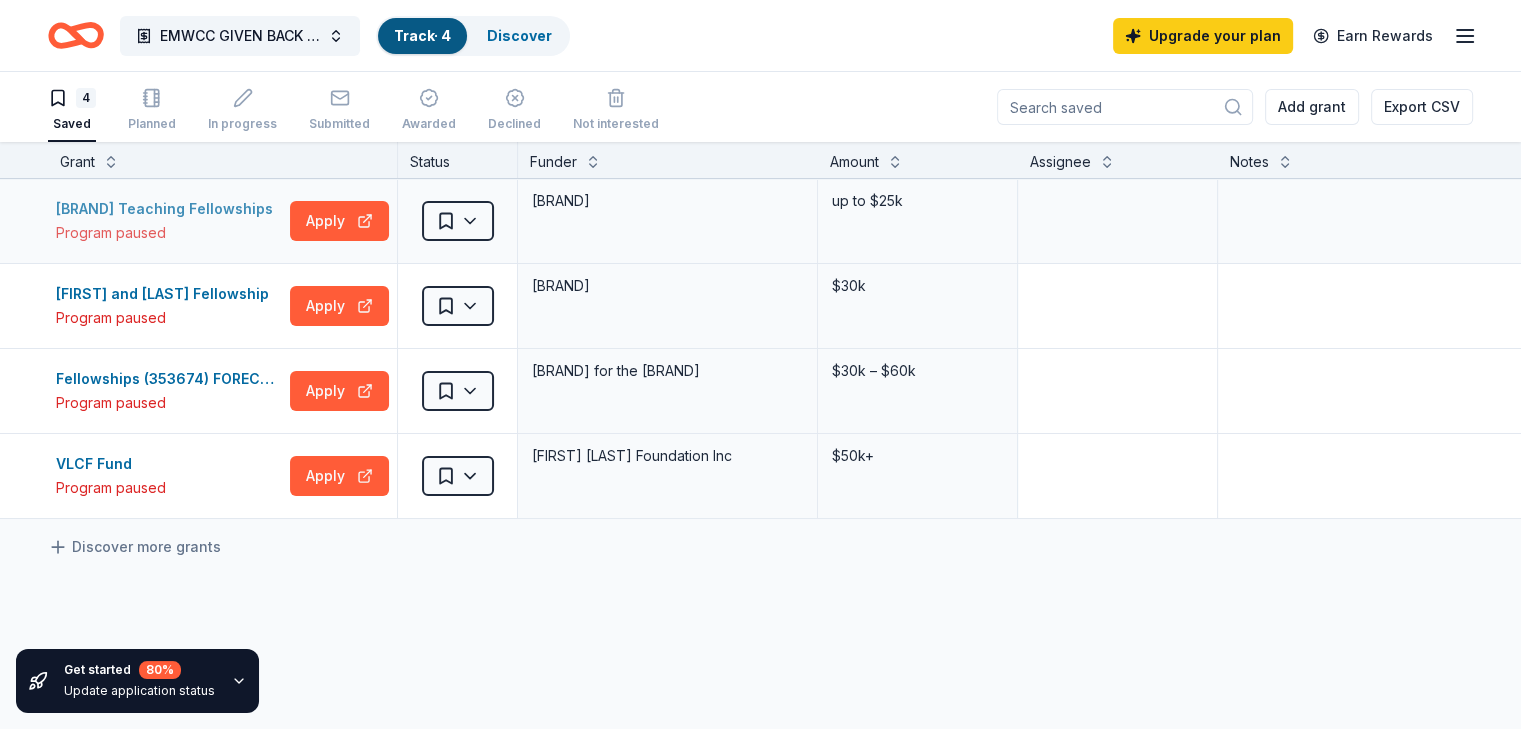 click on "Program paused" at bounding box center [168, 233] 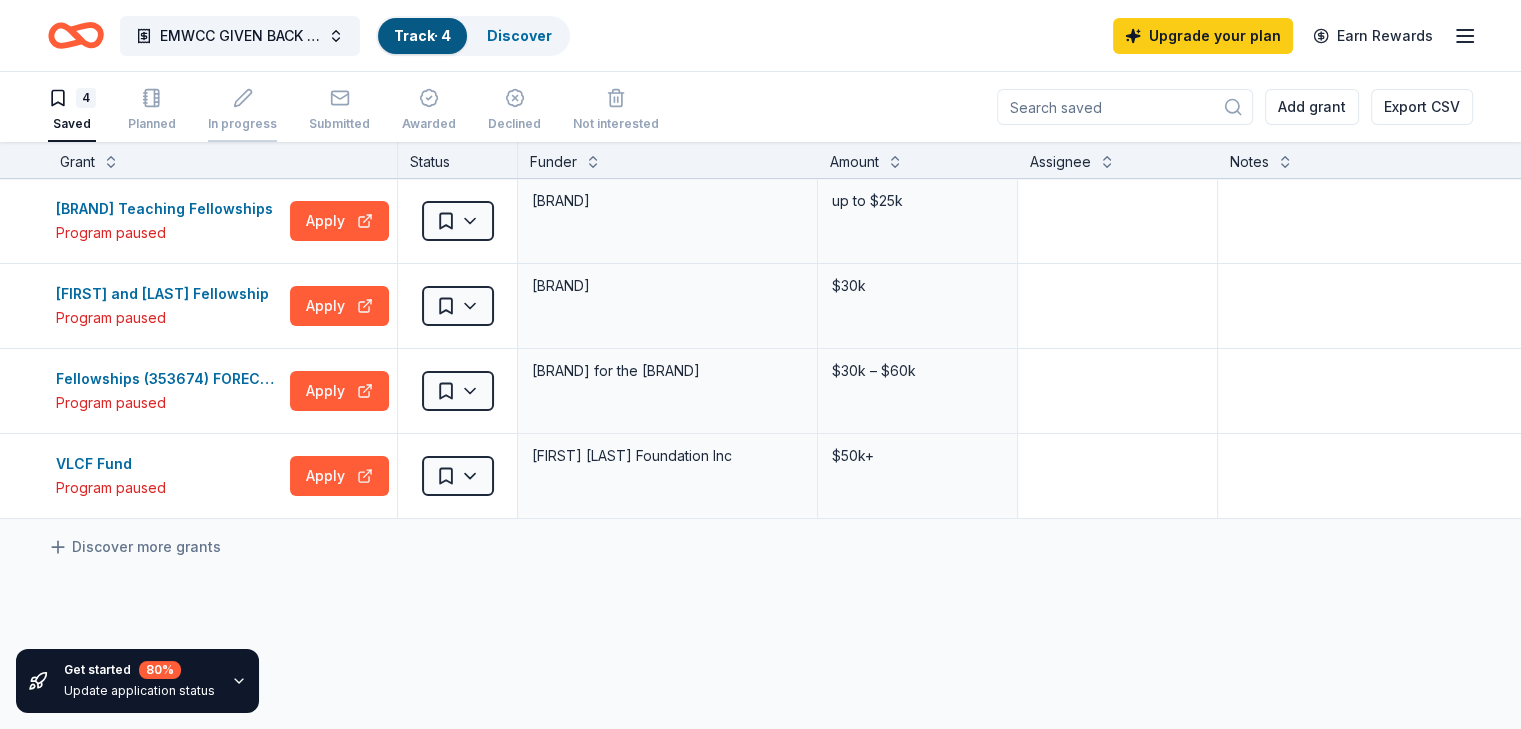 click on "In progress" at bounding box center [242, 110] 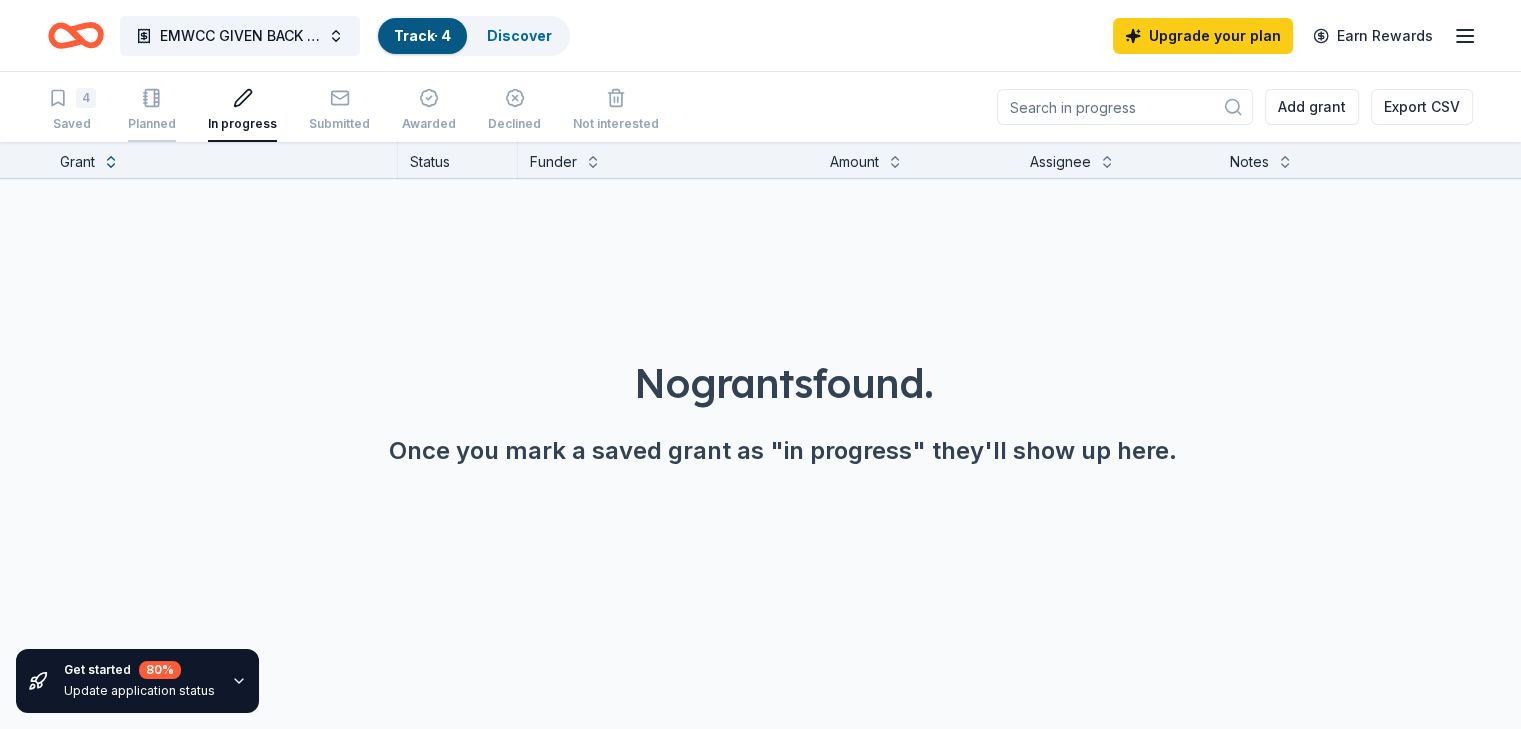 click on "Planned" at bounding box center (152, 110) 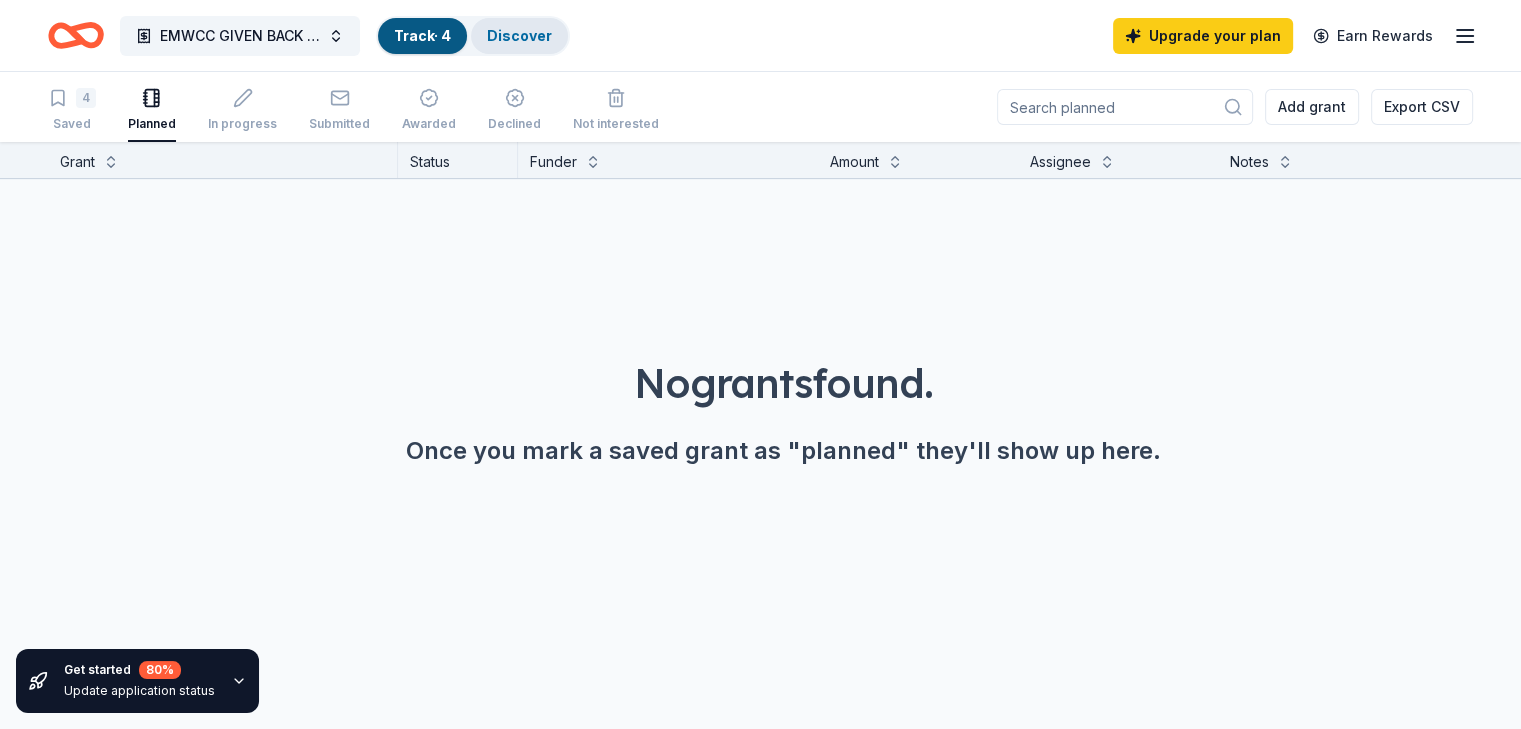 click on "Discover" at bounding box center (519, 36) 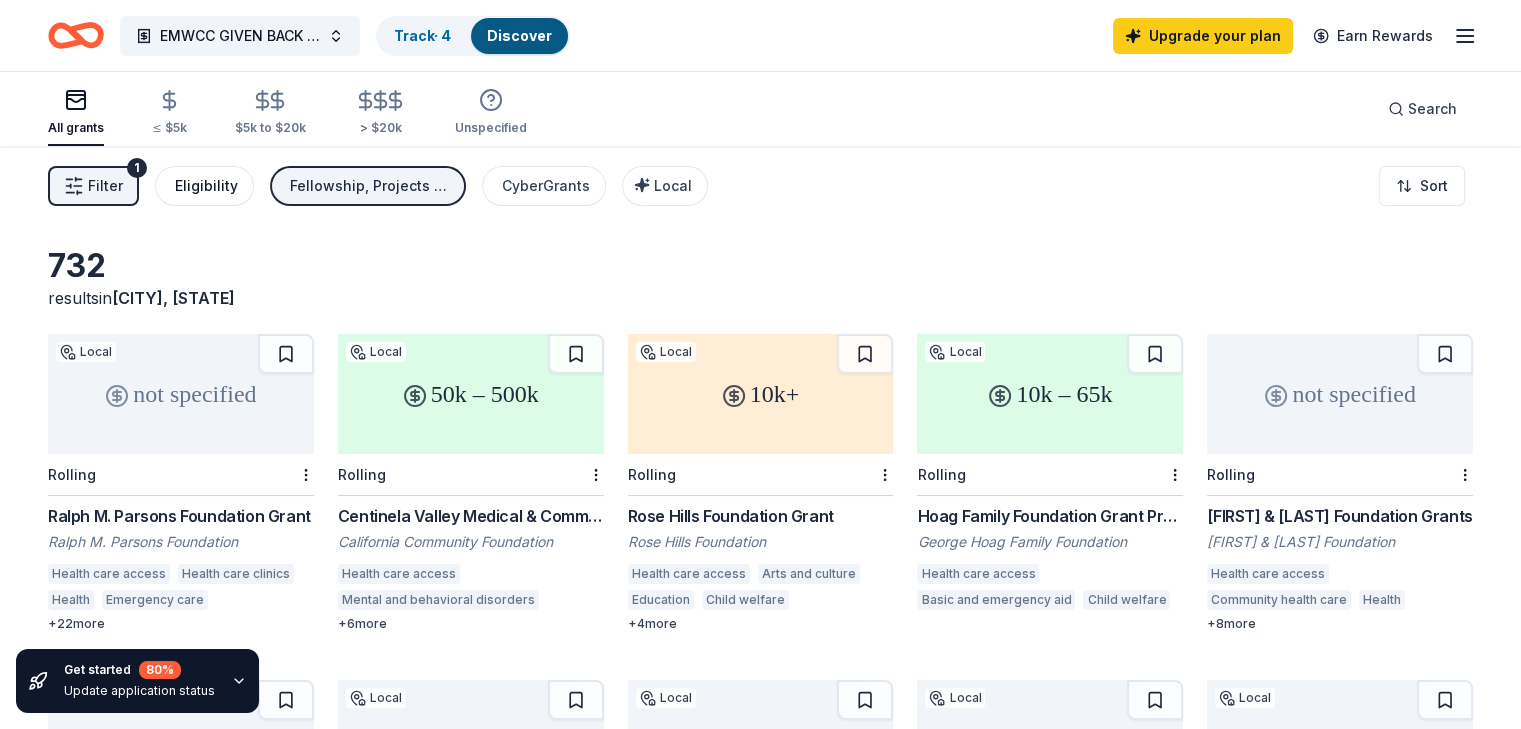 click on "Eligibility" at bounding box center [204, 186] 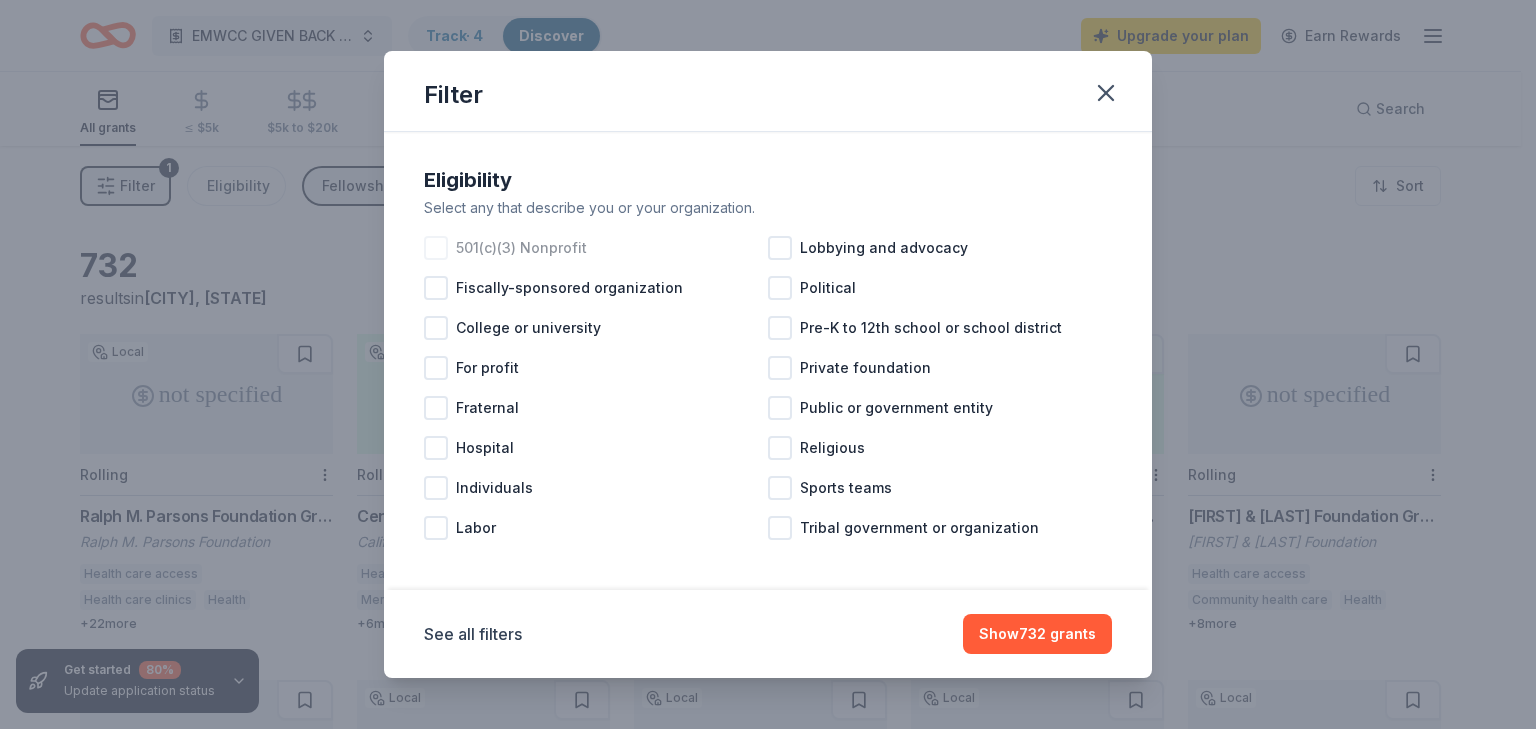 click on "501(c)(3) Nonprofit" at bounding box center [596, 248] 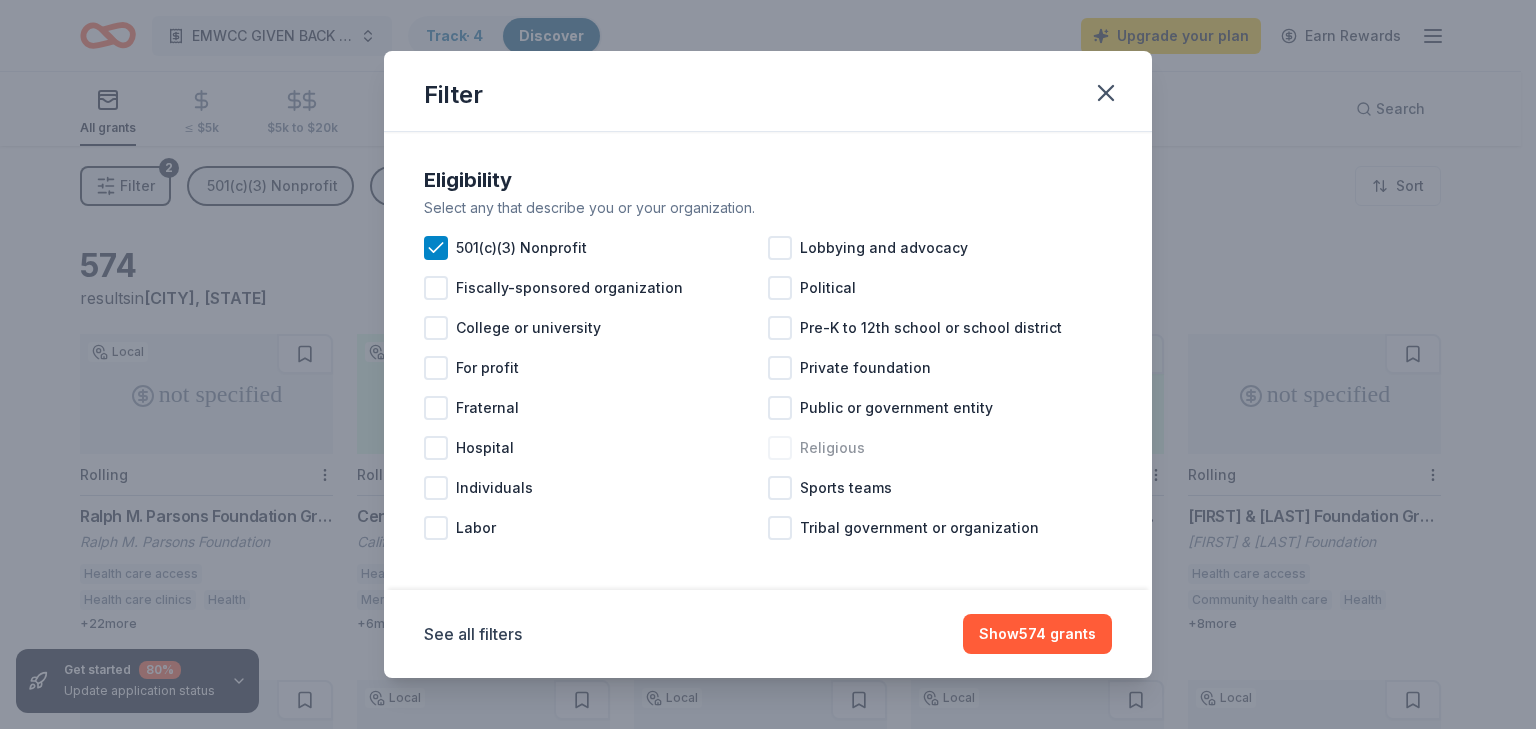 click at bounding box center (780, 448) 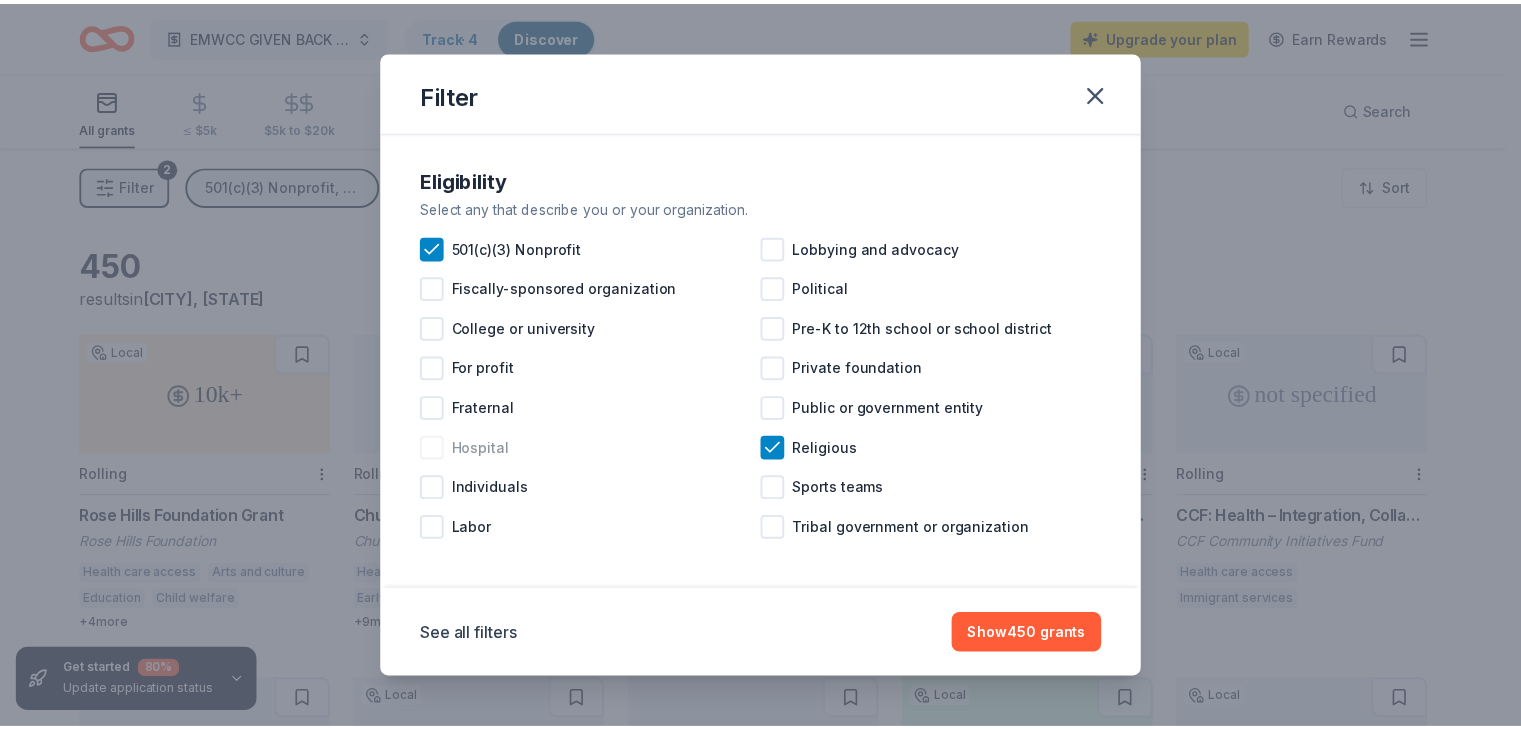 scroll, scrollTop: 5, scrollLeft: 0, axis: vertical 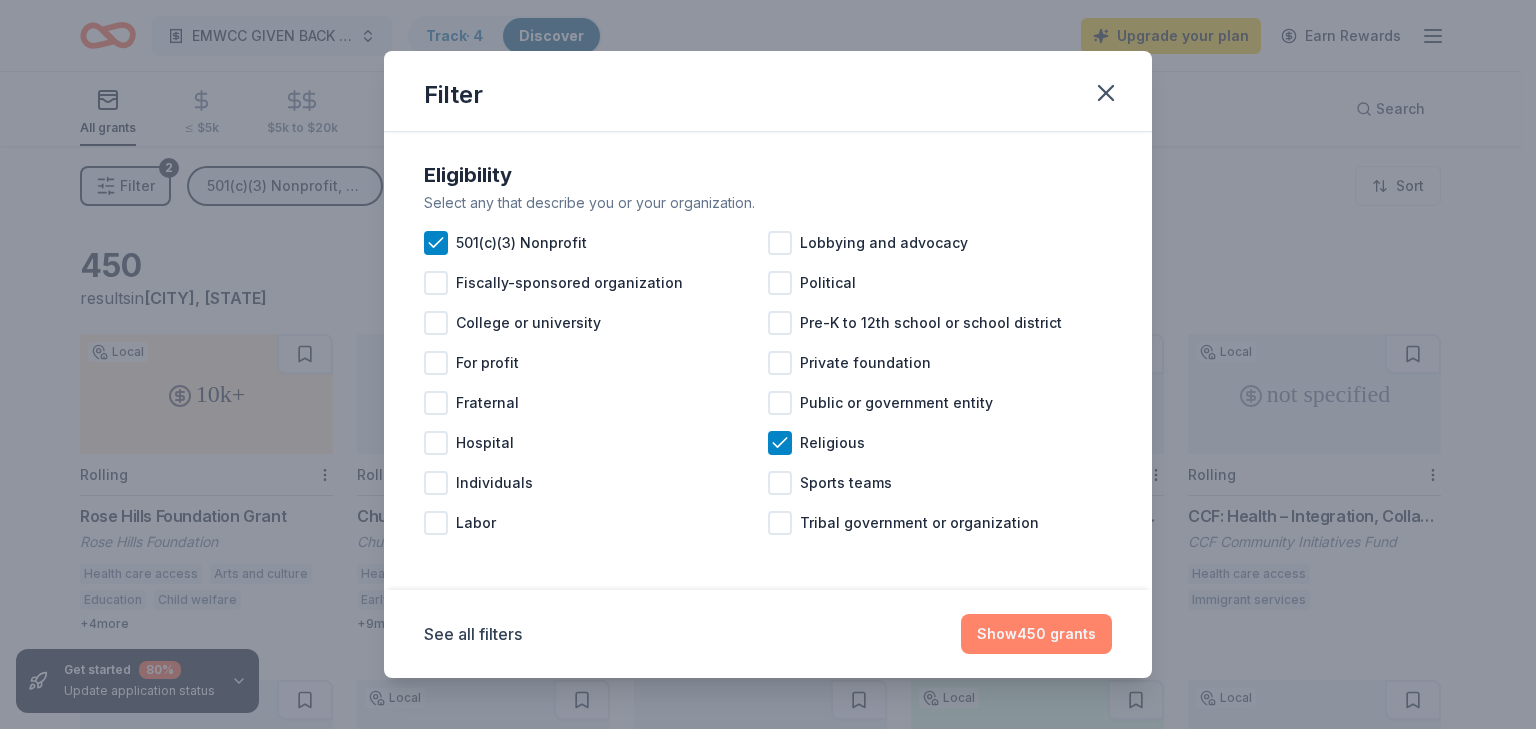 click on "Show  450   grants" at bounding box center [1036, 634] 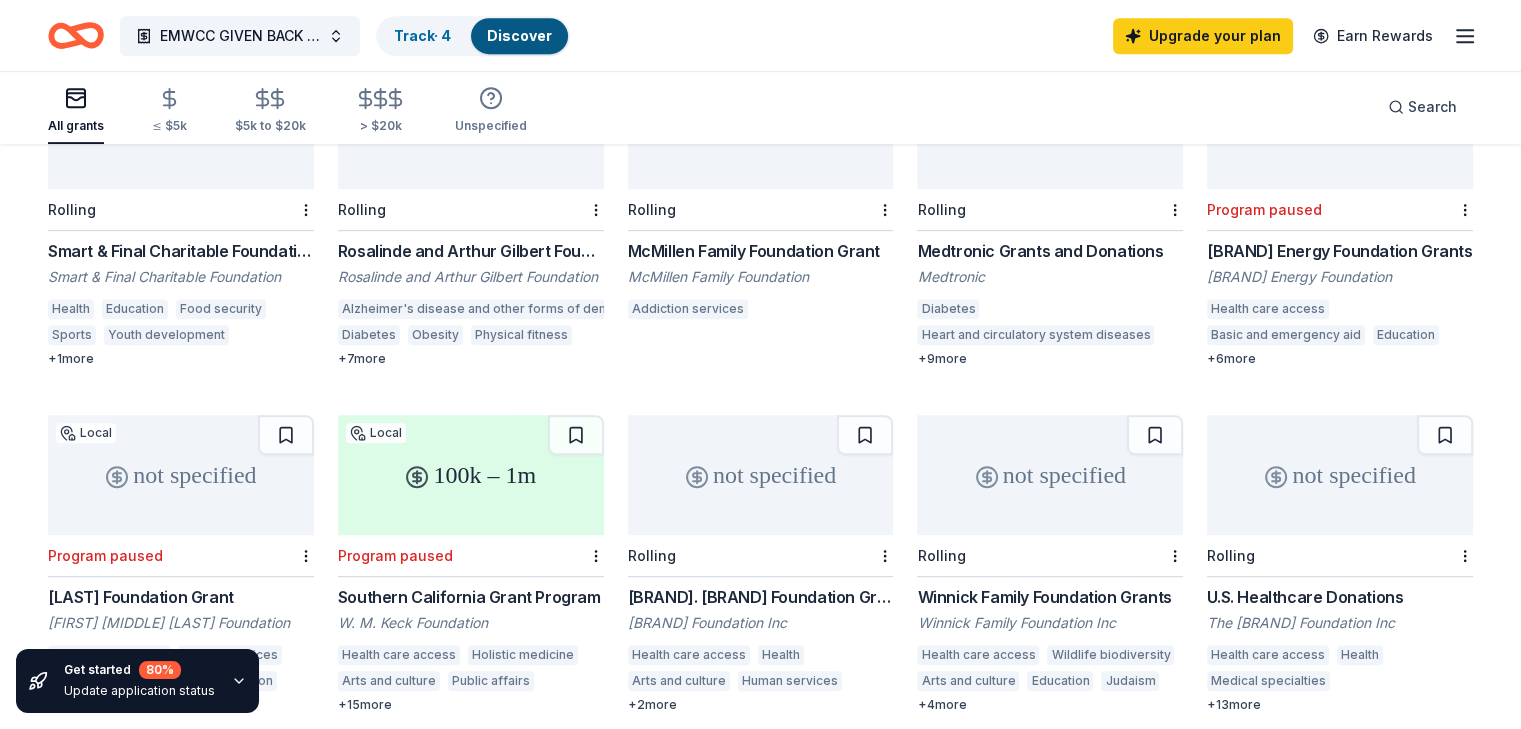 scroll, scrollTop: 969, scrollLeft: 0, axis: vertical 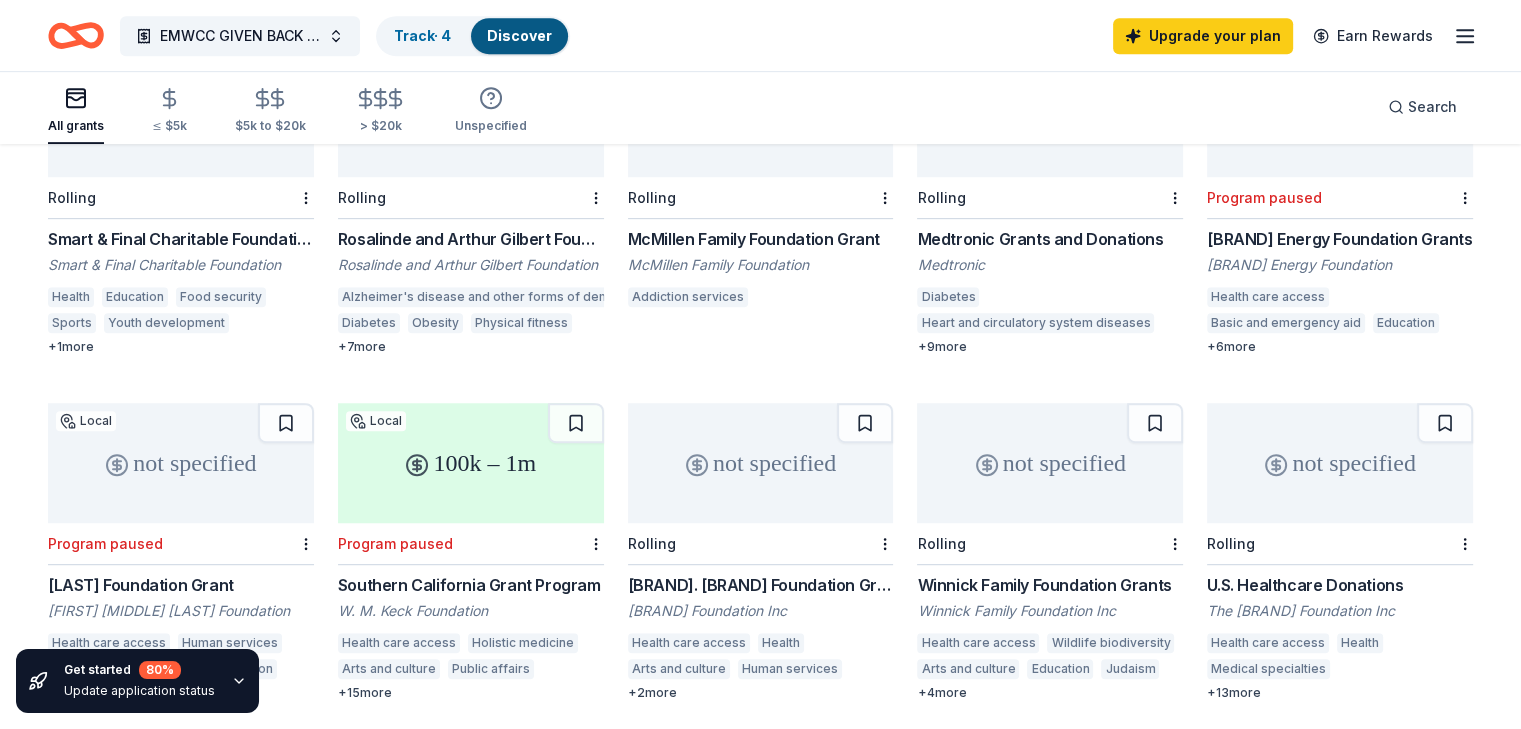 click on "Smart & Final Charitable Foundation Donations" at bounding box center (181, 239) 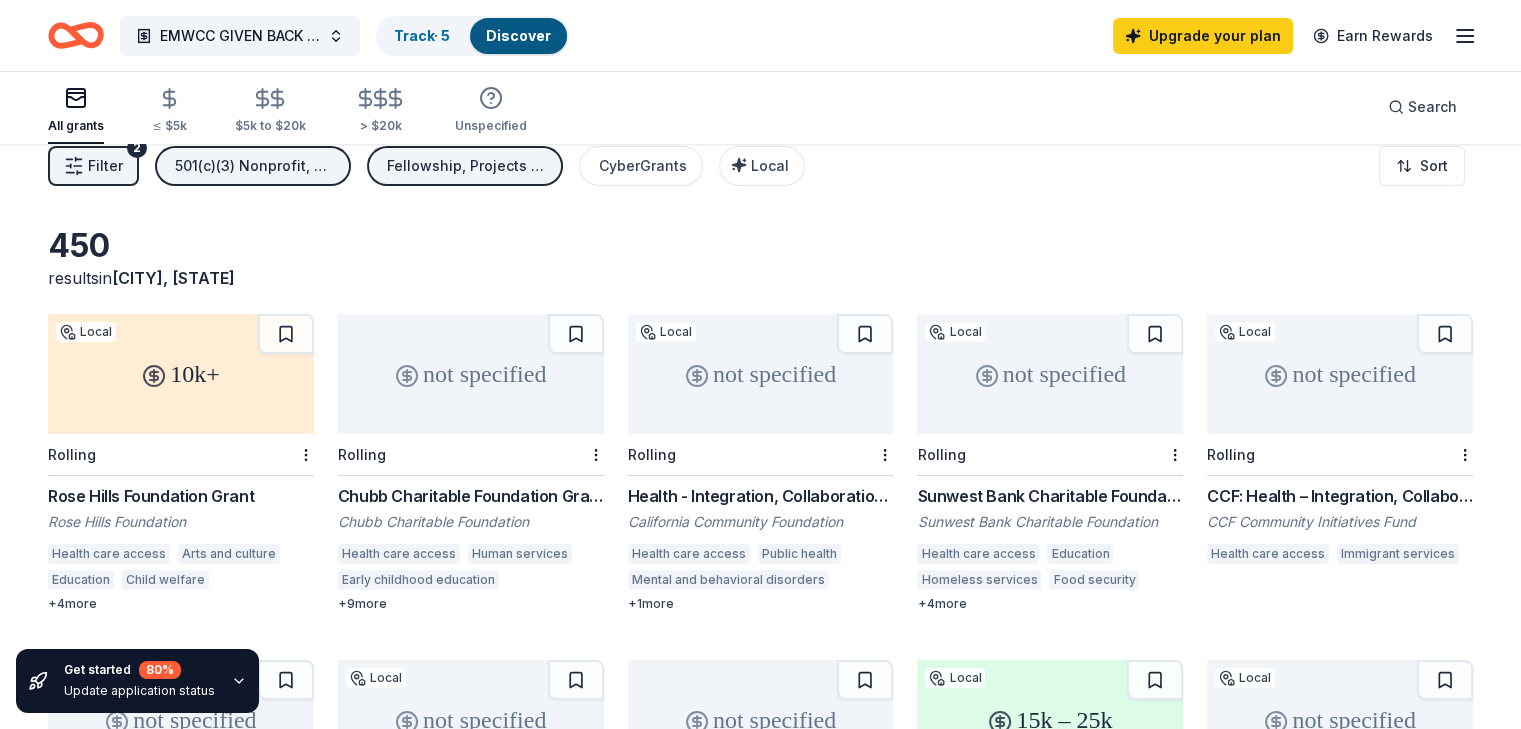 scroll, scrollTop: 0, scrollLeft: 0, axis: both 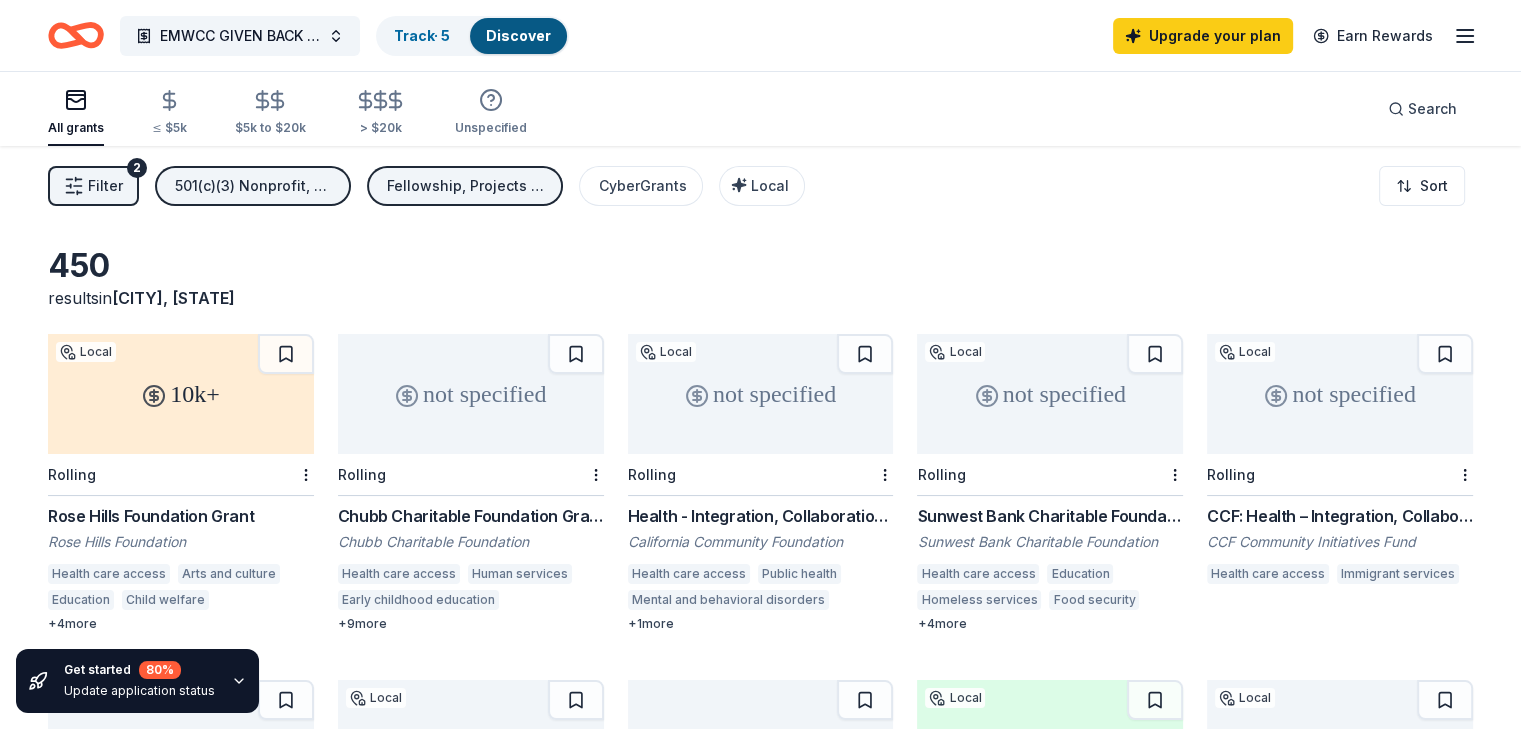 click on "Chubb Charitable Foundation Grants" at bounding box center [471, 516] 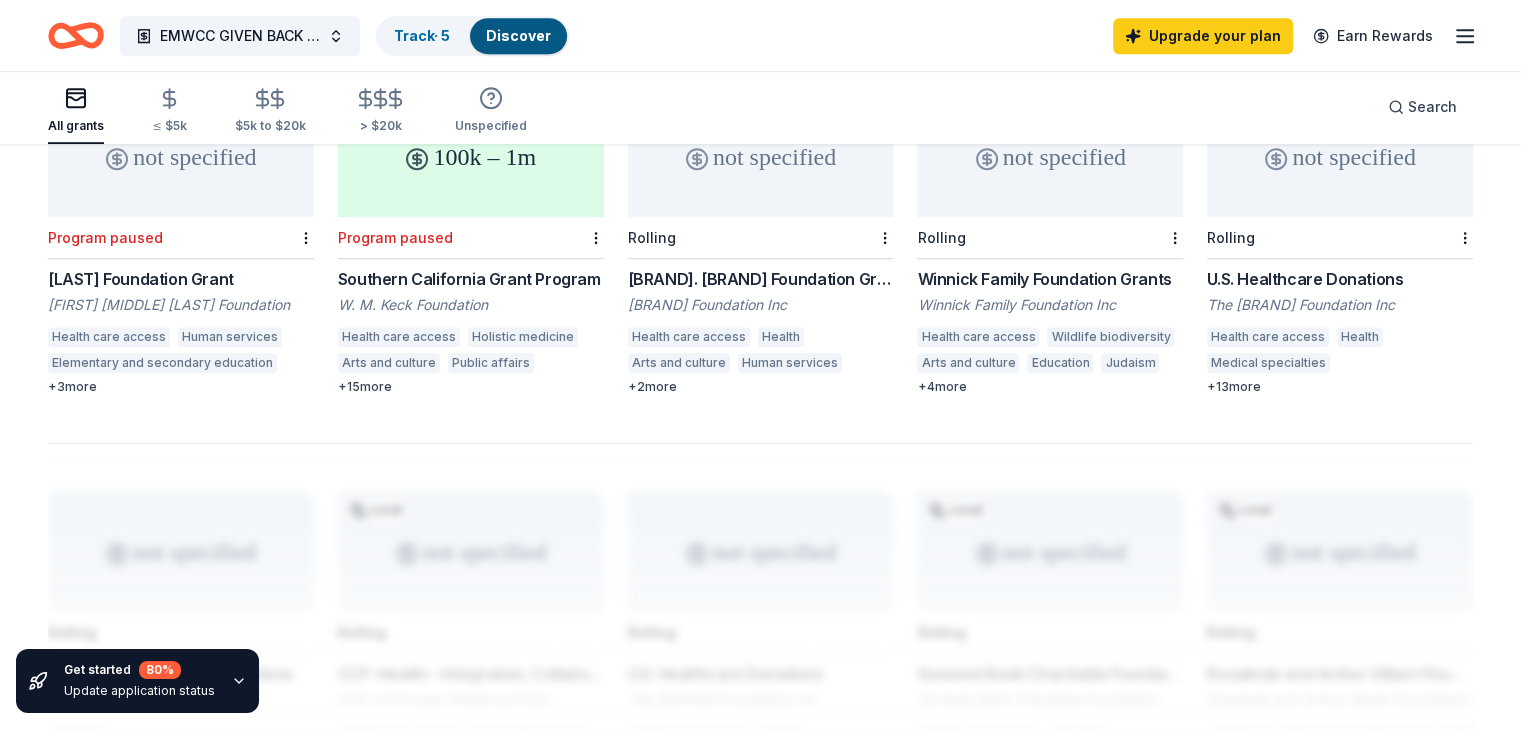 scroll, scrollTop: 1276, scrollLeft: 0, axis: vertical 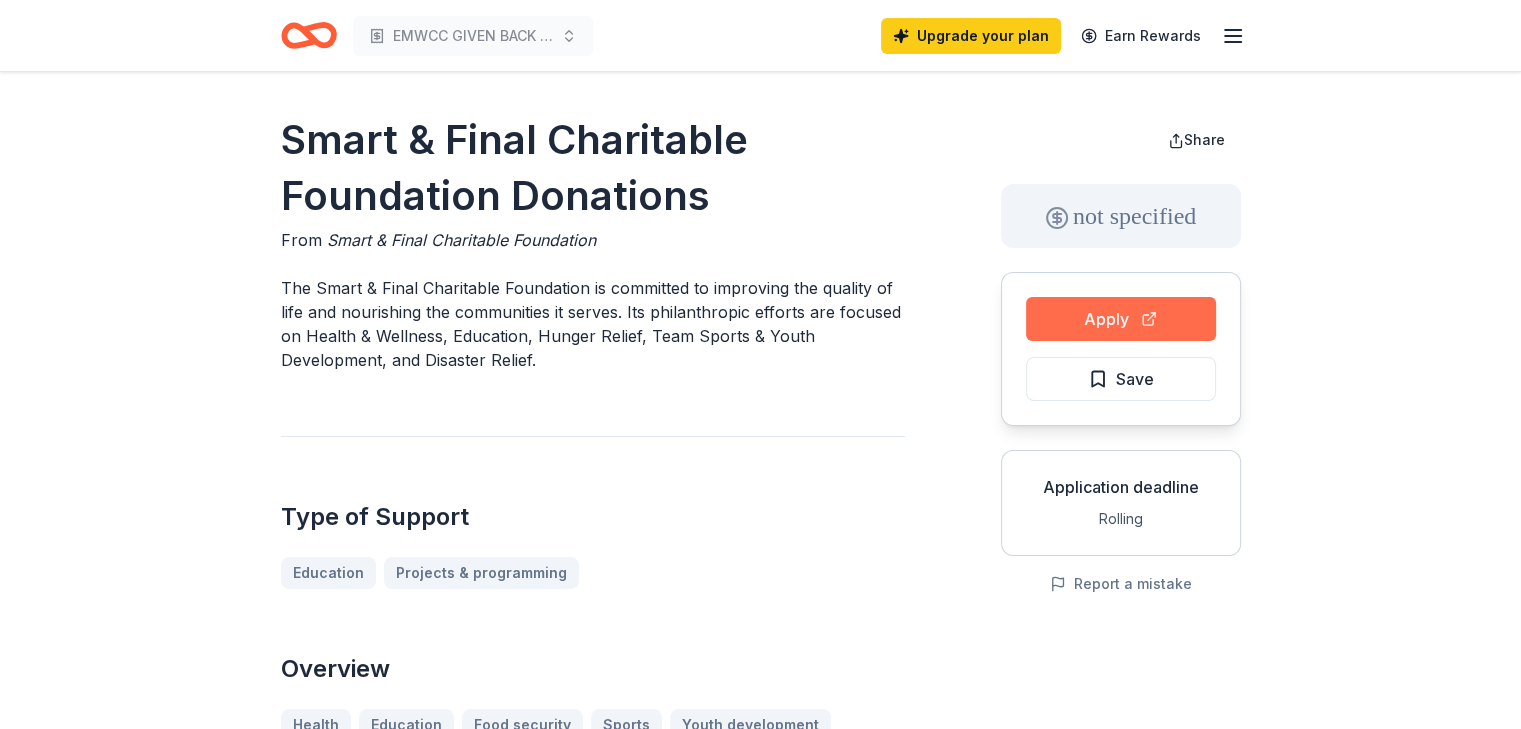 click on "Apply" at bounding box center (1121, 319) 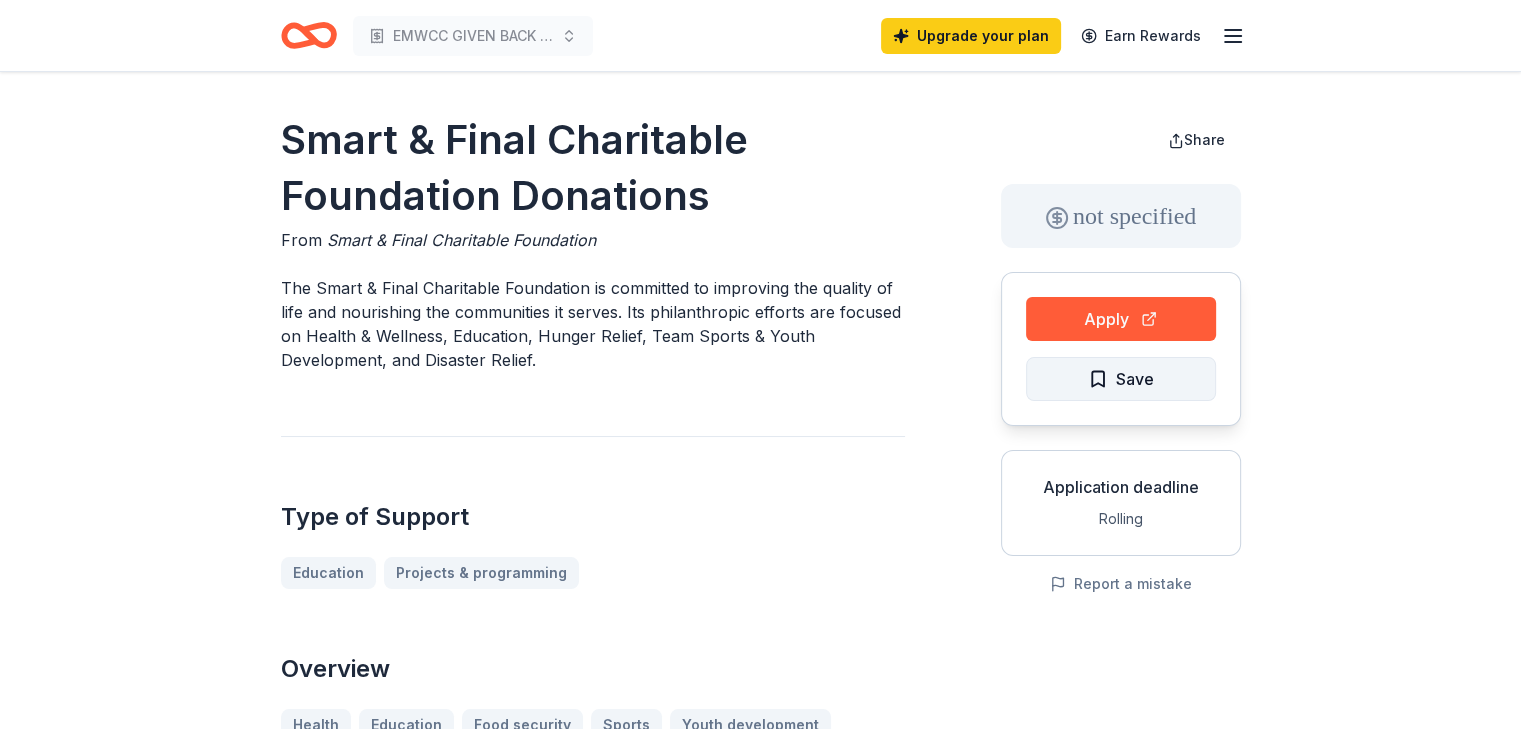 click on "Save" at bounding box center [1121, 379] 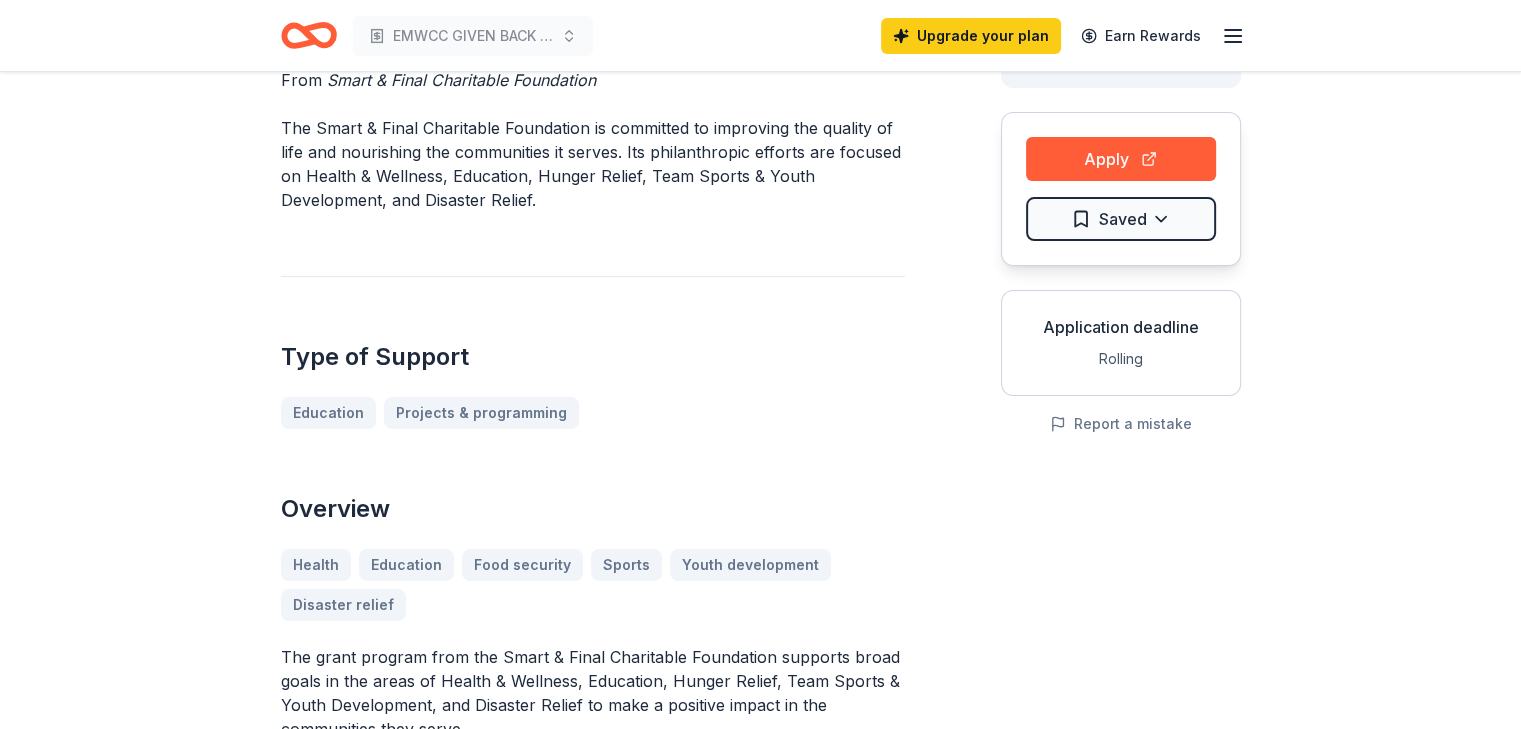 scroll, scrollTop: 0, scrollLeft: 0, axis: both 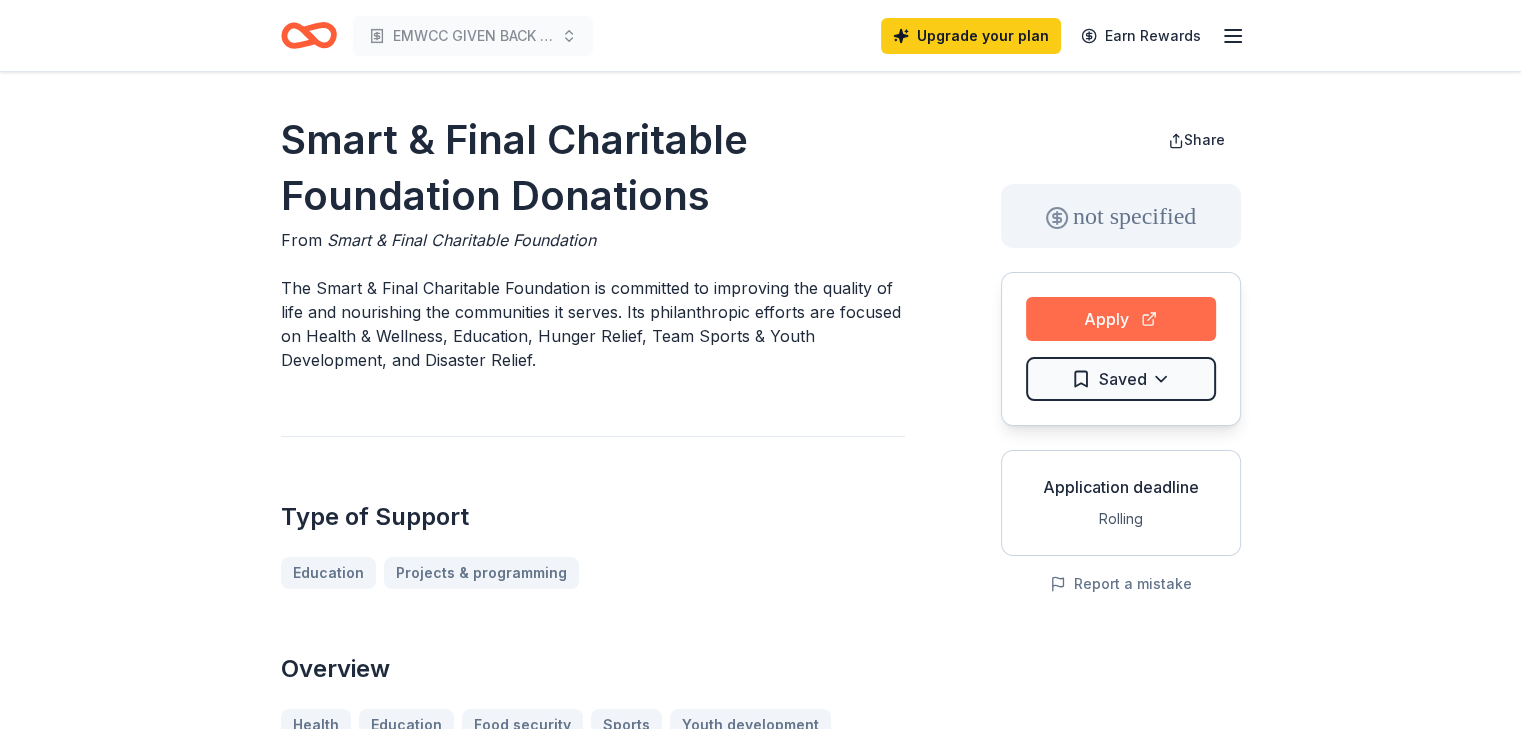 click on "Apply" at bounding box center (1121, 319) 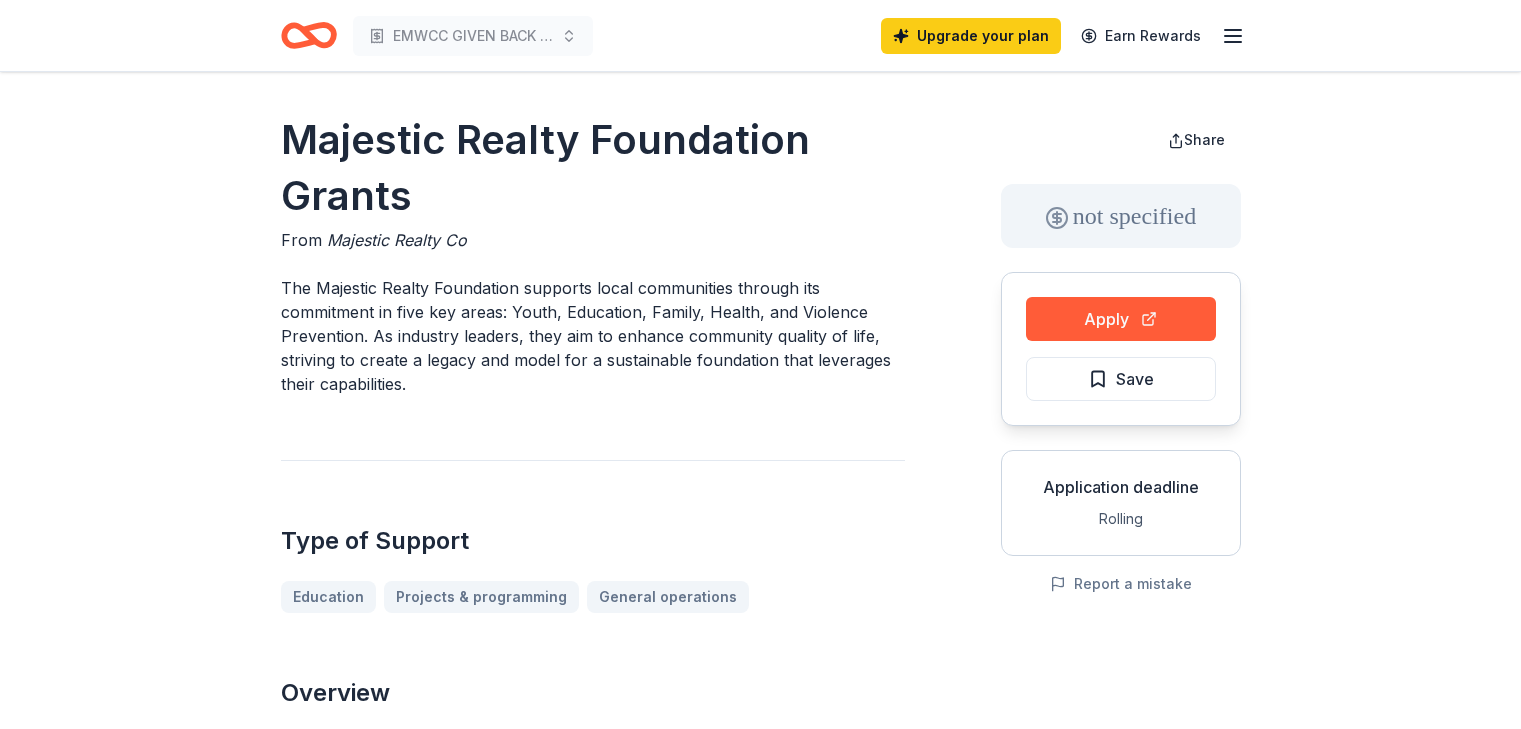 scroll, scrollTop: 0, scrollLeft: 0, axis: both 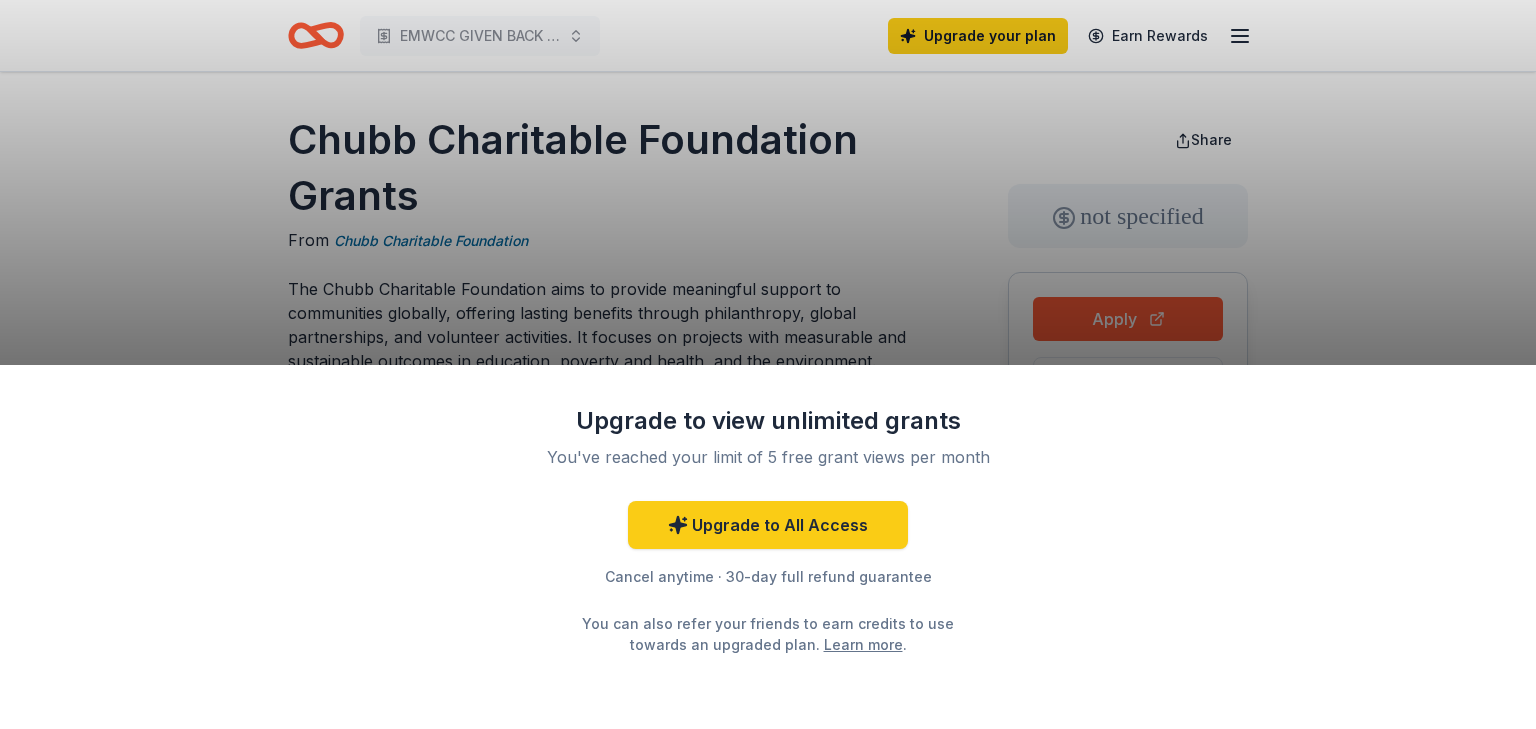 click on "Upgrade to view unlimited grants You've reached your limit of 5 free grant views per month Upgrade to All Access Cancel anytime · 30-day full refund guarantee You can also refer your friends to earn credits to use towards an upgraded plan.   Learn more ." at bounding box center (768, 364) 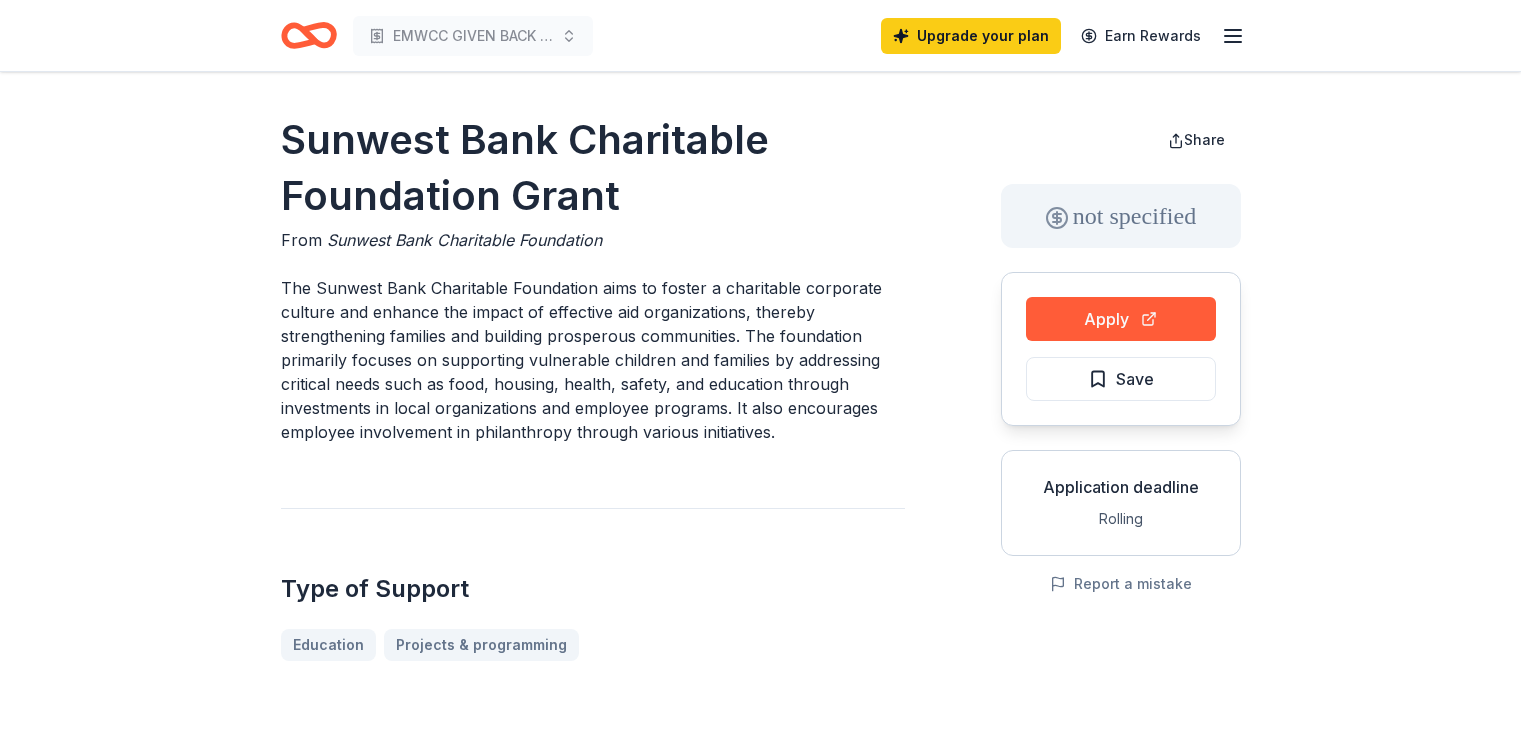 scroll, scrollTop: 0, scrollLeft: 0, axis: both 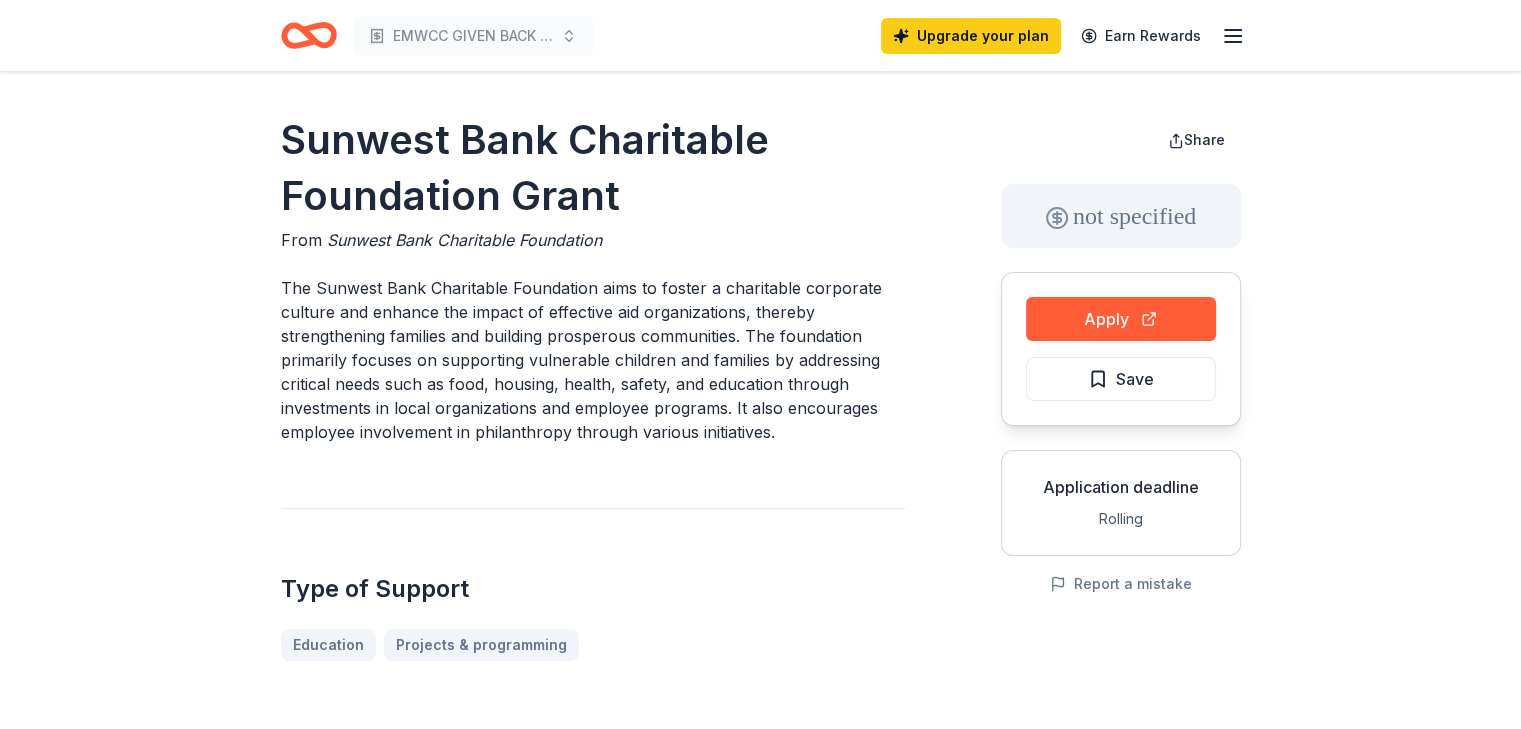 drag, startPoint x: 626, startPoint y: 205, endPoint x: 133, endPoint y: 183, distance: 493.49063 